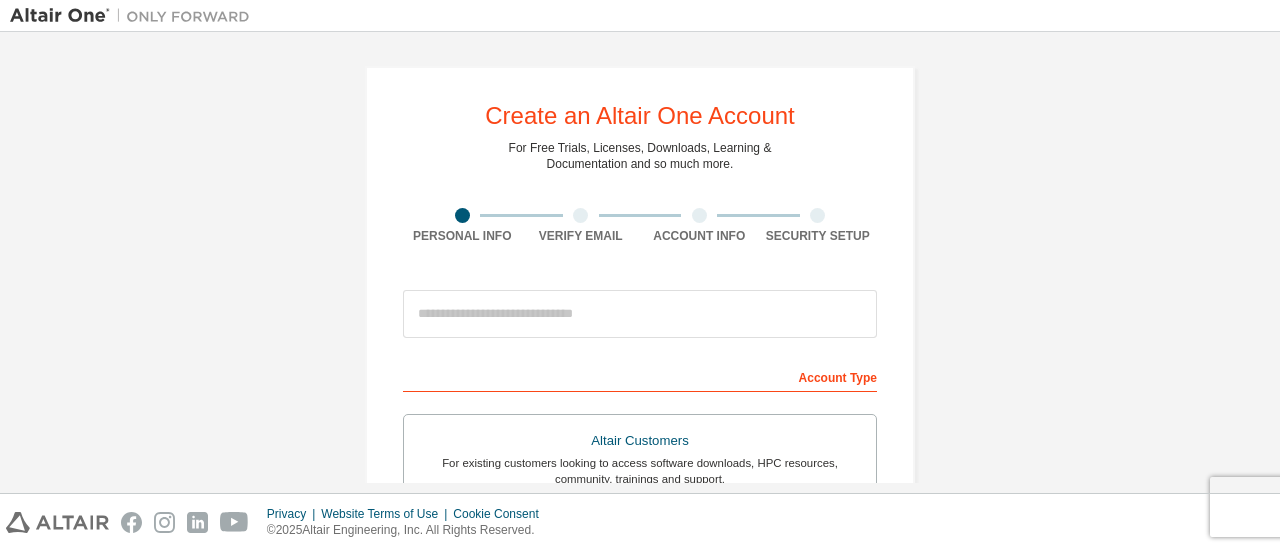 scroll, scrollTop: 0, scrollLeft: 0, axis: both 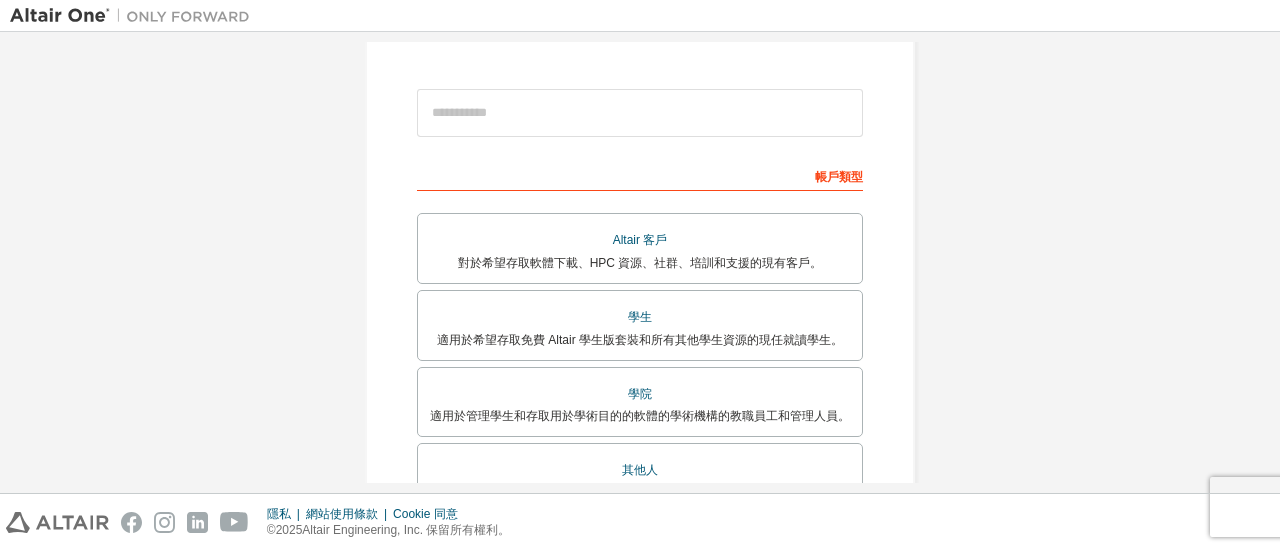 click on "建立 Altair One 帳戶 免費試用、授權、下載、學習和 文件等等。 個人資訊 驗證電子郵件 帳戶資訊 安全設定 這是聯合郵箱。無需註冊新帳戶。您應該能夠 使用公司的單一登入 (SSO) 憑證 登入。 電子郵件已存在。請嘗試 登入 。 帳戶類型 Altair 客戶 對於希望存取軟體下載、HPC 資源、社群、培訓和支援的現有客戶。 學生 適用於希望存取免費 Altair 學生版套裝和所有其他學生資源的現任就讀學生。 學院 適用於管理學生和存取用於學術目的的軟體的學術機構的教職員工和管理人員。 其他人 適用於個人、企業以及所有希望嘗試 Altair 軟體並探索我們產品的人。 您的個人資料 [FIRST] [LAST] 職稱 請提供州/省，以幫助我們更有效地向您提供銷售和支援資源。 我接受 最終用戶許可協議   我希望收到 Altair 的行銷郵件 下一個" at bounding box center [640, 338] 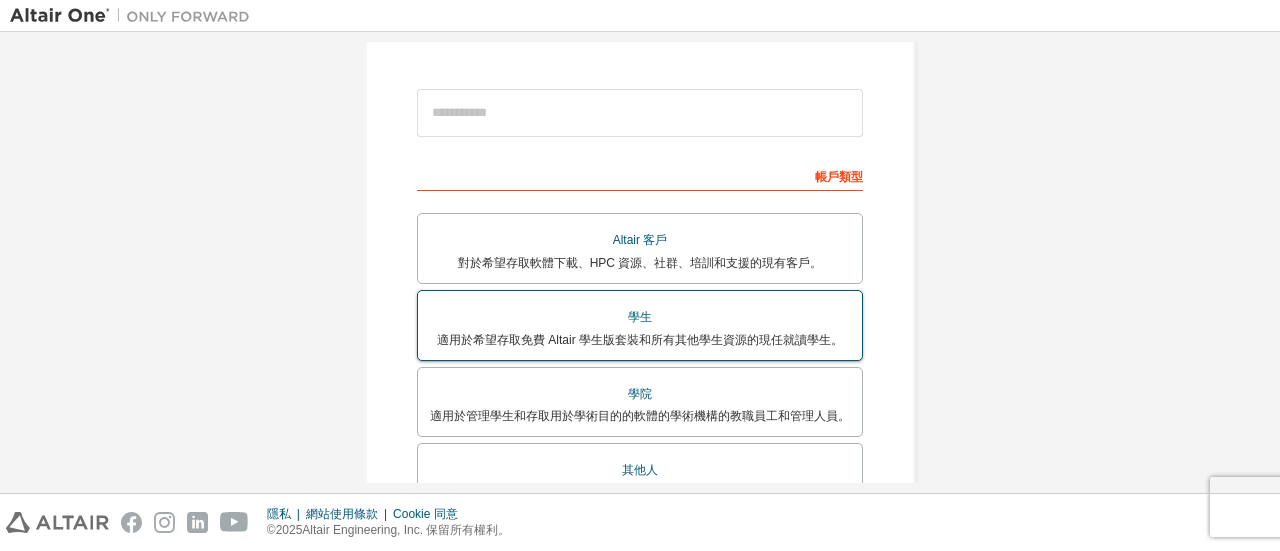 click on "學生" at bounding box center (640, 317) 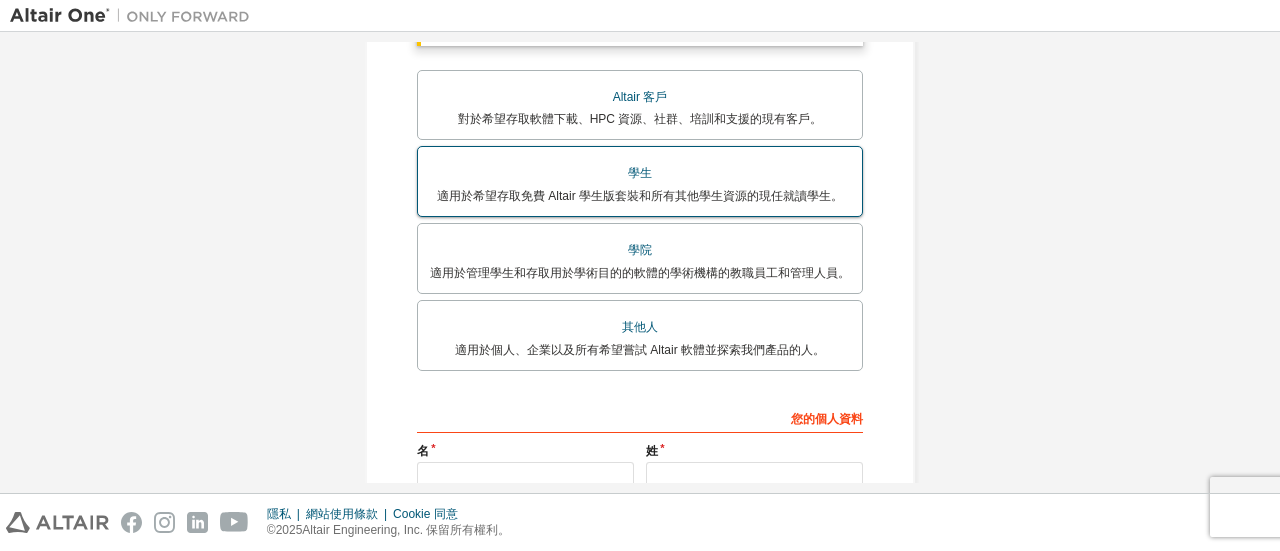 scroll, scrollTop: 405, scrollLeft: 0, axis: vertical 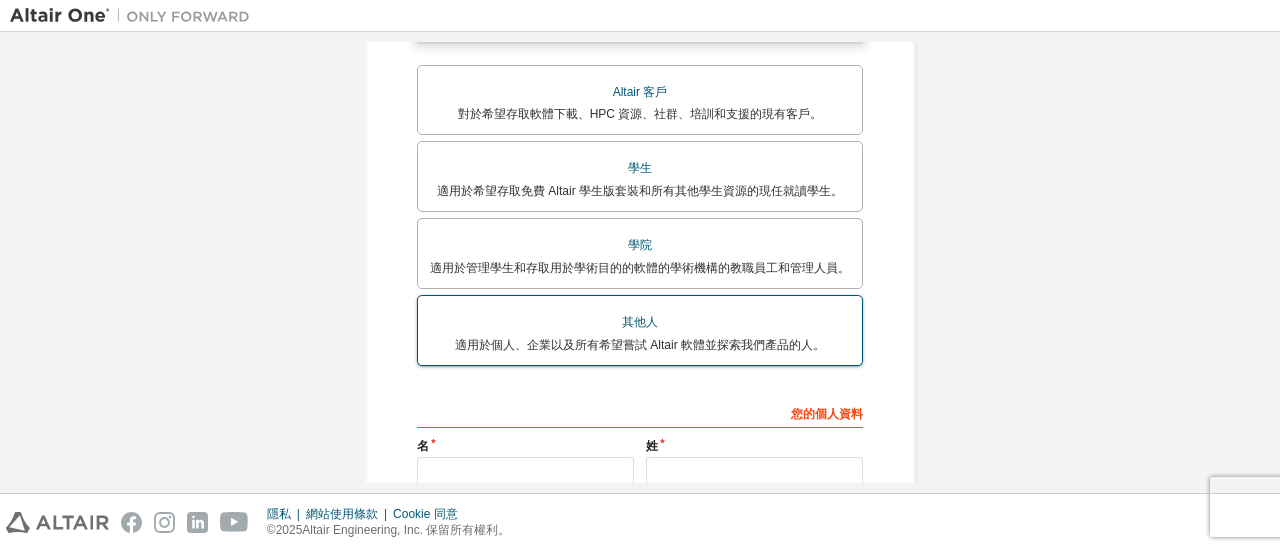 click on "其他人" at bounding box center [640, 322] 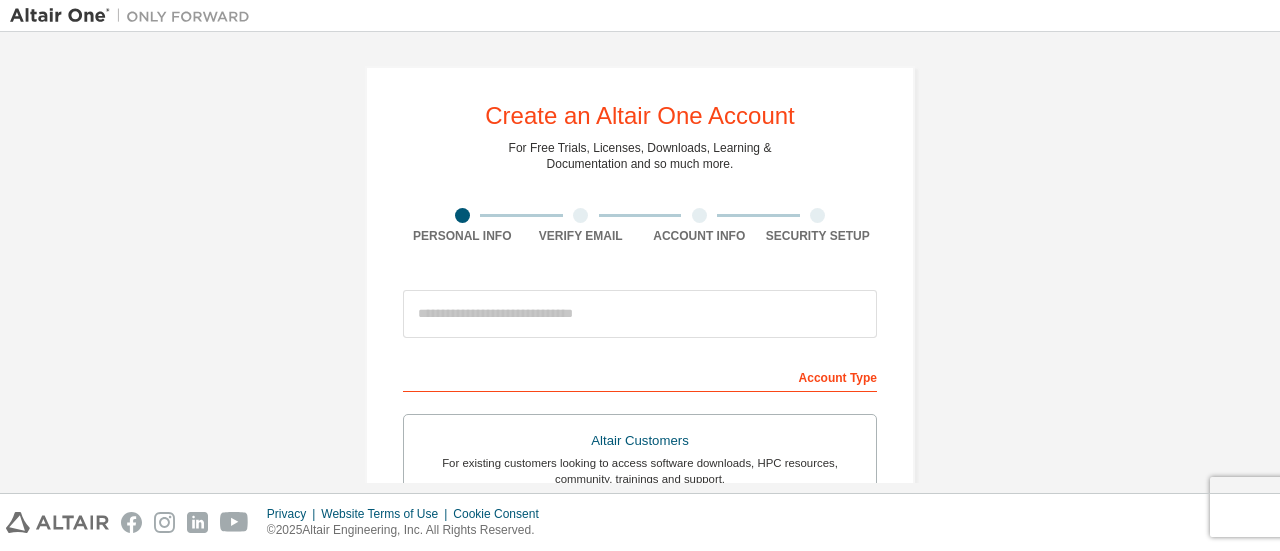 scroll, scrollTop: 0, scrollLeft: 0, axis: both 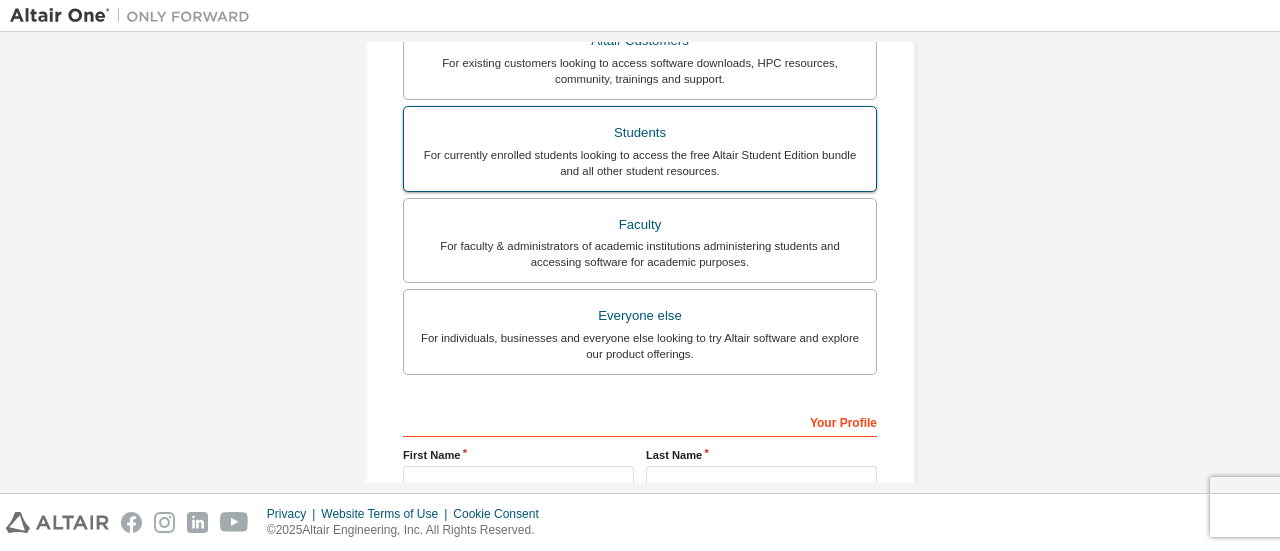 click on "For currently enrolled students looking to access the free Altair Student Edition bundle and all other student resources." at bounding box center (640, 163) 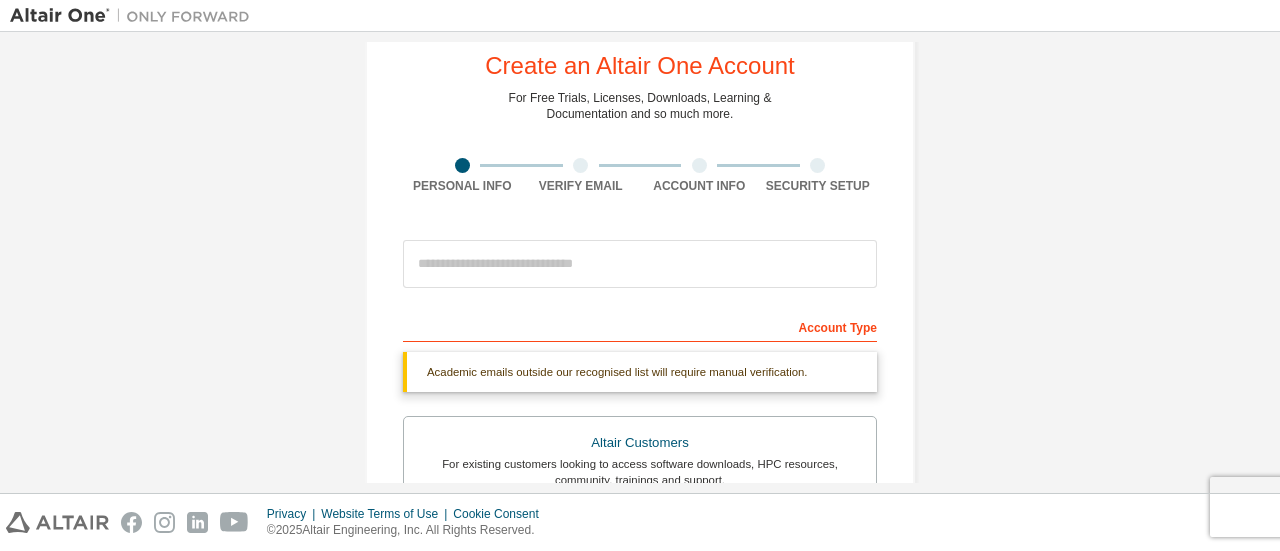 scroll, scrollTop: 0, scrollLeft: 0, axis: both 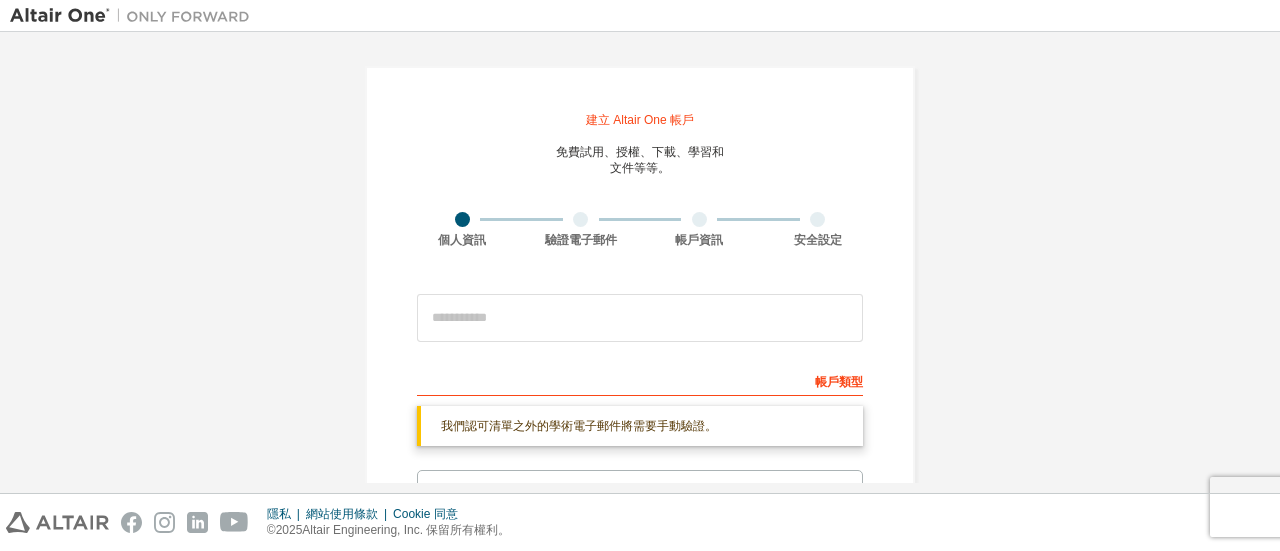 click on "Create Altair One Account Free trial, license, download, learn and documentation etc. Personal Information Verify Email Account Information Security Settings This is a shared mailbox. No new account registration is needed. You should be able to Login using your company’s Single Sign-On (SSO) credentials. Email already exists. Please try Login. Account Type Academic emails outside our recognized list will require manual verification. You must enter a valid email address provided by your academic institution (e.g., name@example.com). What if I can't find my address? Student For current enrolled students who wish to access the free Altair Student Edition package and all other student resources. Faculty For faculty and staff and administrators at academic institutions who manage students and access to software for academic purposes. Others For individuals, businesses, and all who wish to try Altair software and explore our products. Your Personal Details First Name Last Name Title I accept Academic" at bounding box center (640, 569) 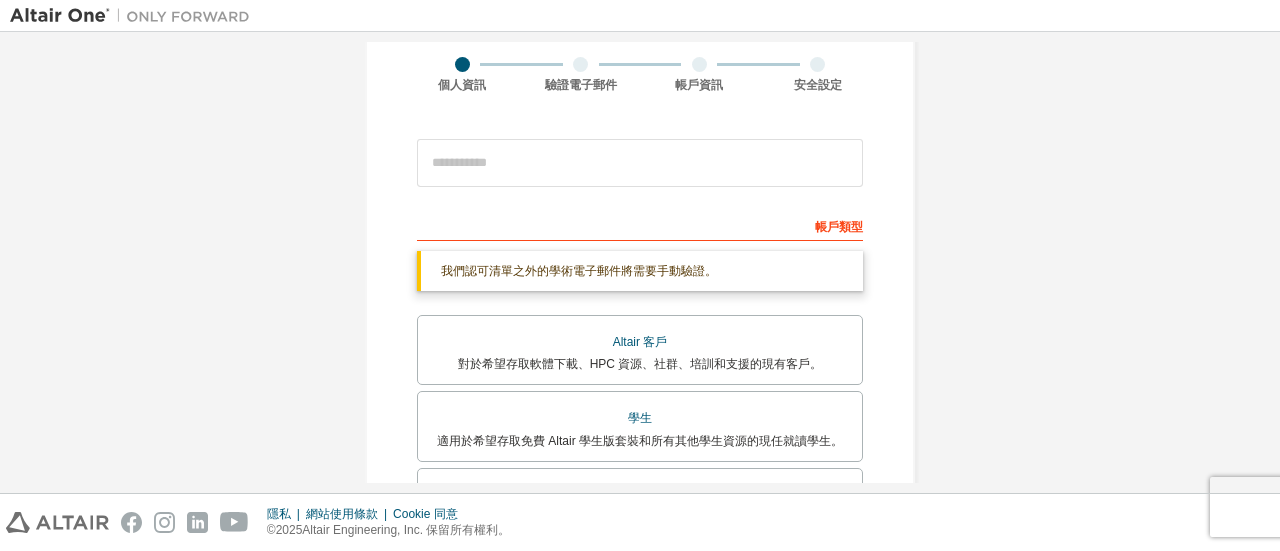 scroll, scrollTop: 200, scrollLeft: 0, axis: vertical 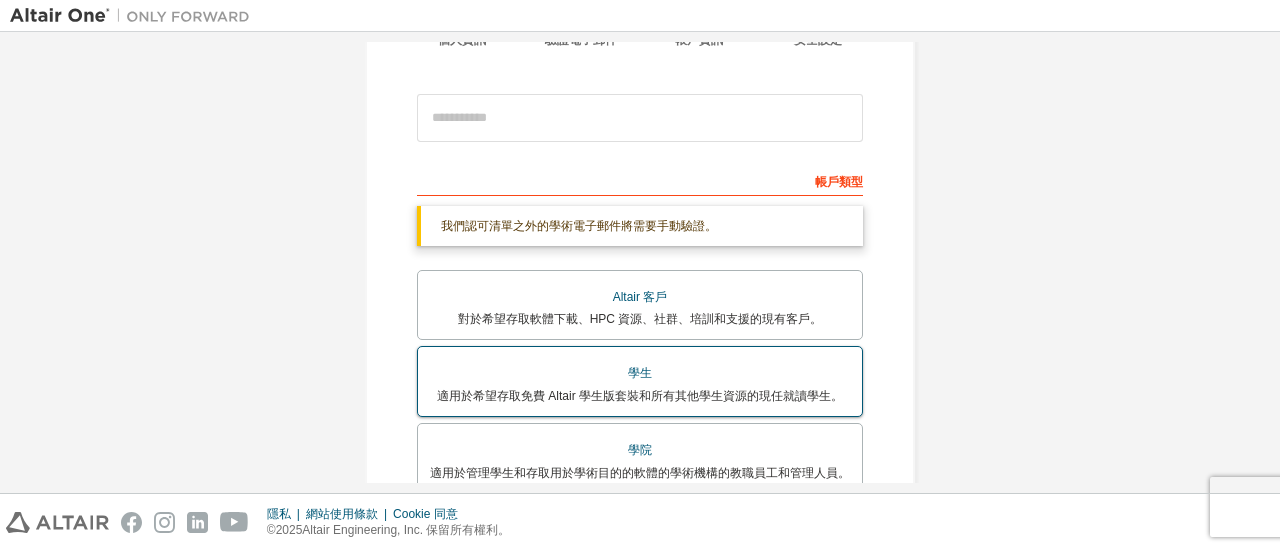 click on "Student For current enrolled students who wish to access the free Altair Student Edition package and all other student resources." at bounding box center (640, 381) 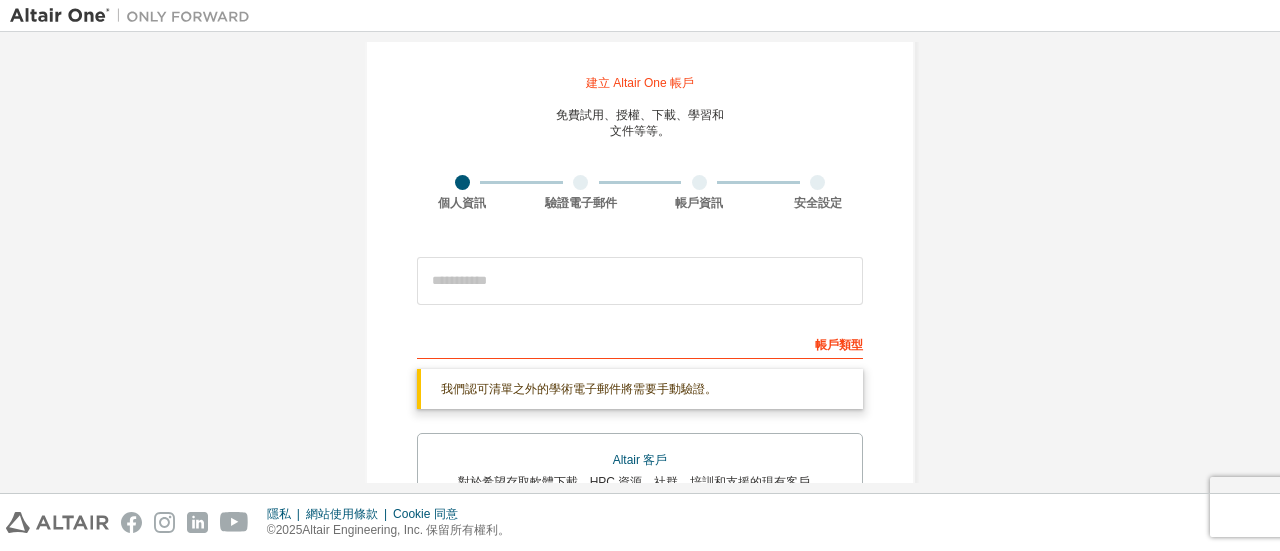 scroll, scrollTop: 0, scrollLeft: 0, axis: both 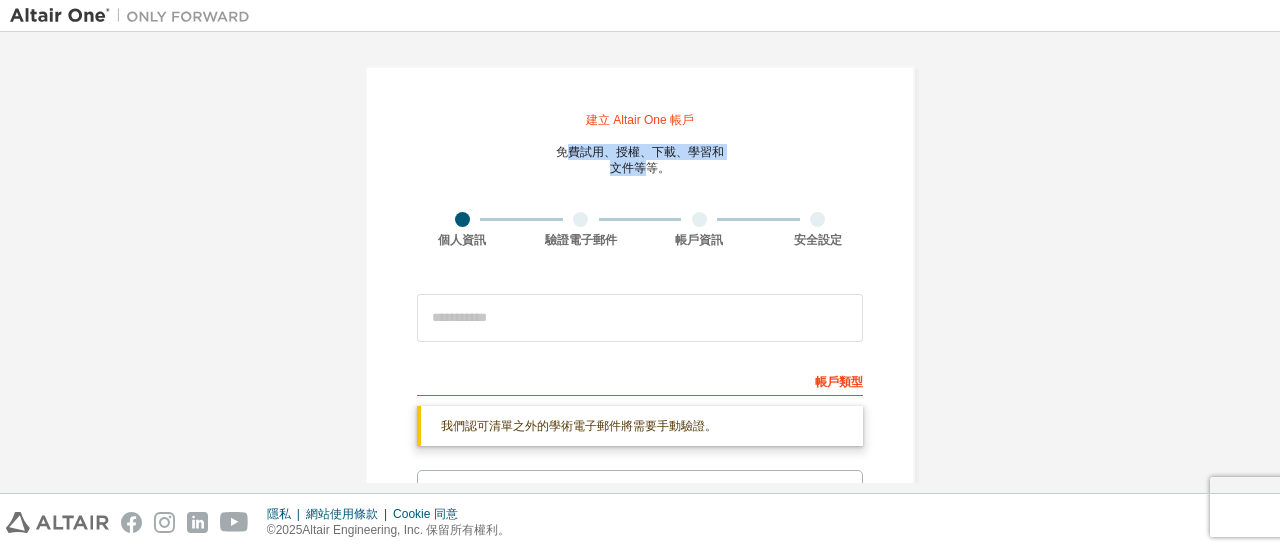 drag, startPoint x: 562, startPoint y: 157, endPoint x: 645, endPoint y: 164, distance: 83.294655 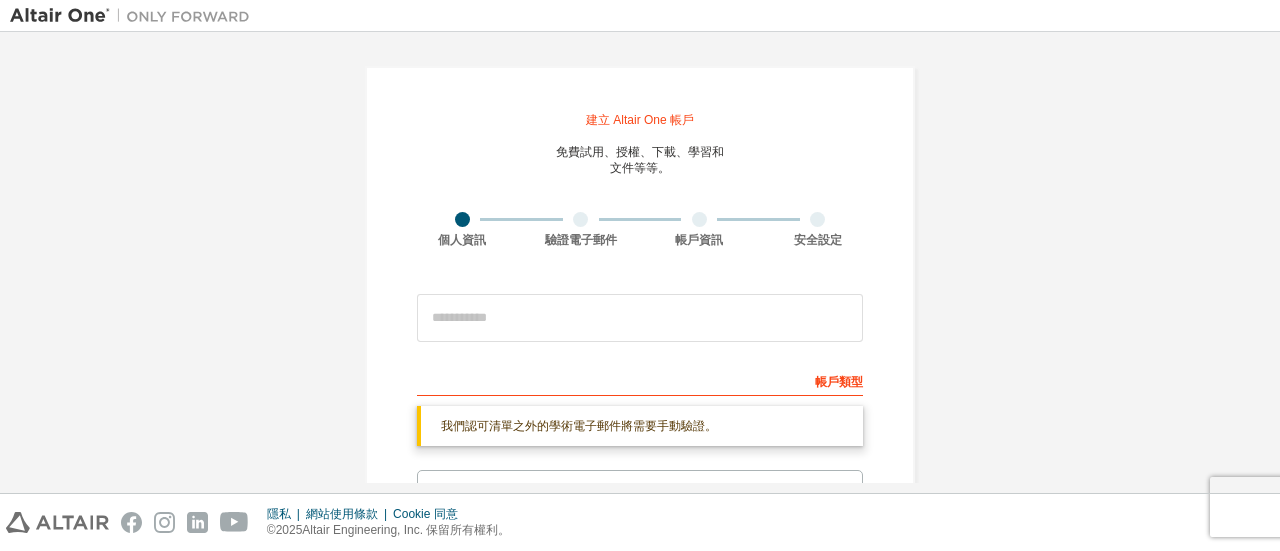 click on "Create Altair One Account Free trial, license, download, learn and documentation etc. Personal Information Verify Email Account Information Security Settings This is a shared mailbox. No new account registration is needed. You should be able to Login using your company’s Single Sign-On (SSO) credentials. Email already exists. Please try Login. Account Type Academic emails outside our recognized list will require manual verification. You must enter a valid email address provided by your academic institution (e.g., name@example.com). What if I can't find my address? Student For current enrolled students who wish to access the free Altair Student Edition package and all other student resources. Faculty For faculty and staff and administrators at academic institutions who manage students and access to software for academic purposes. Others For individuals, businesses, and all who wish to try Altair software and explore our products. Your Personal Details First Name Last Name Title I accept Academic" at bounding box center (640, 569) 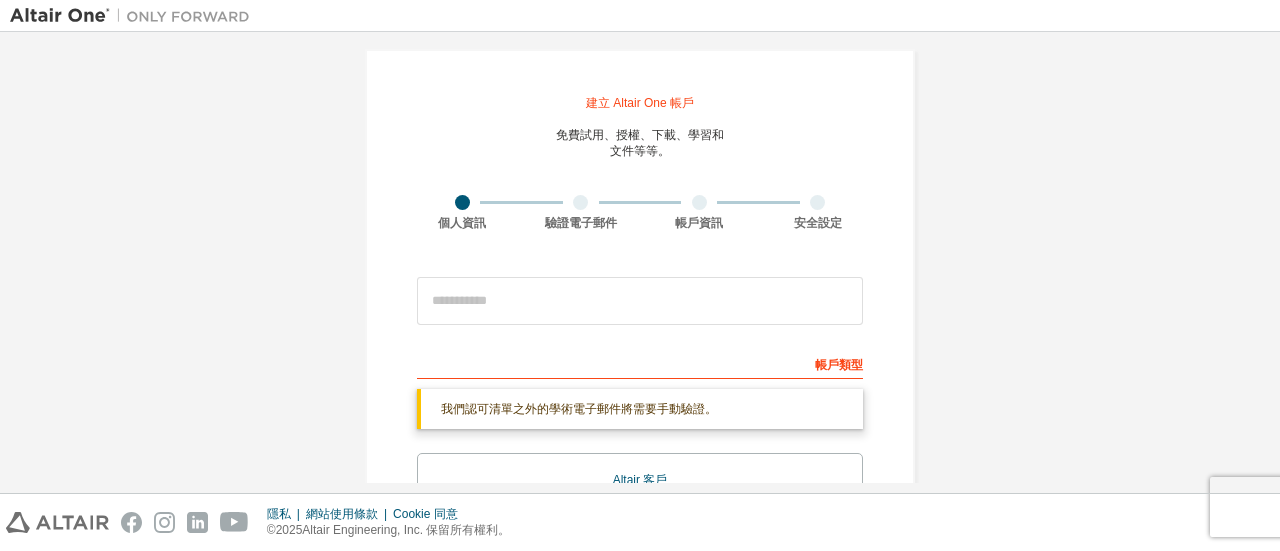 scroll, scrollTop: 0, scrollLeft: 0, axis: both 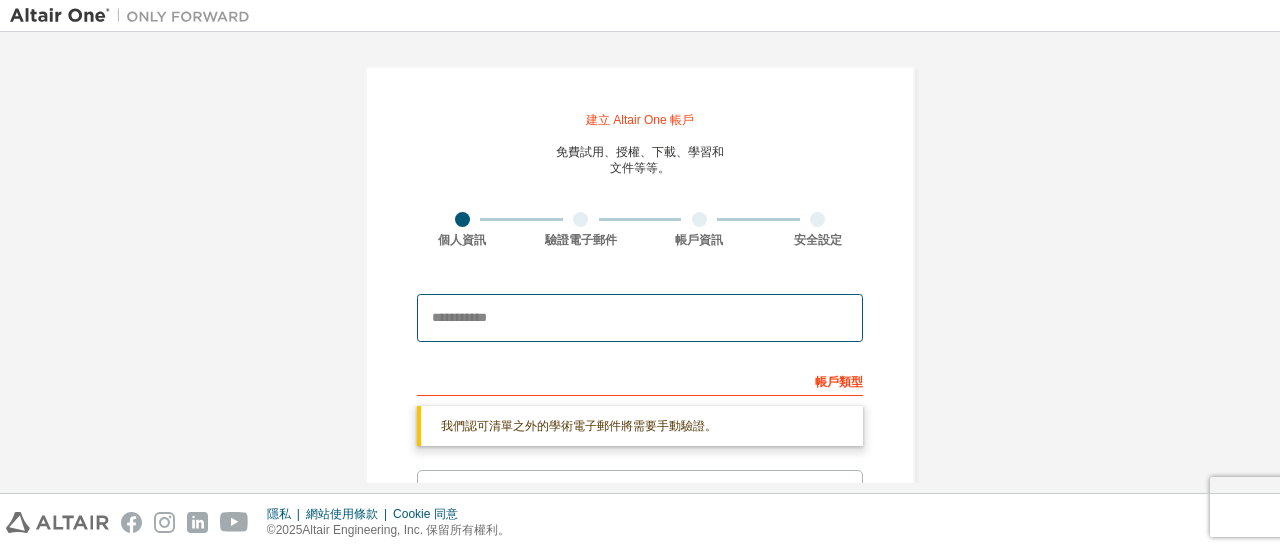 click at bounding box center [640, 318] 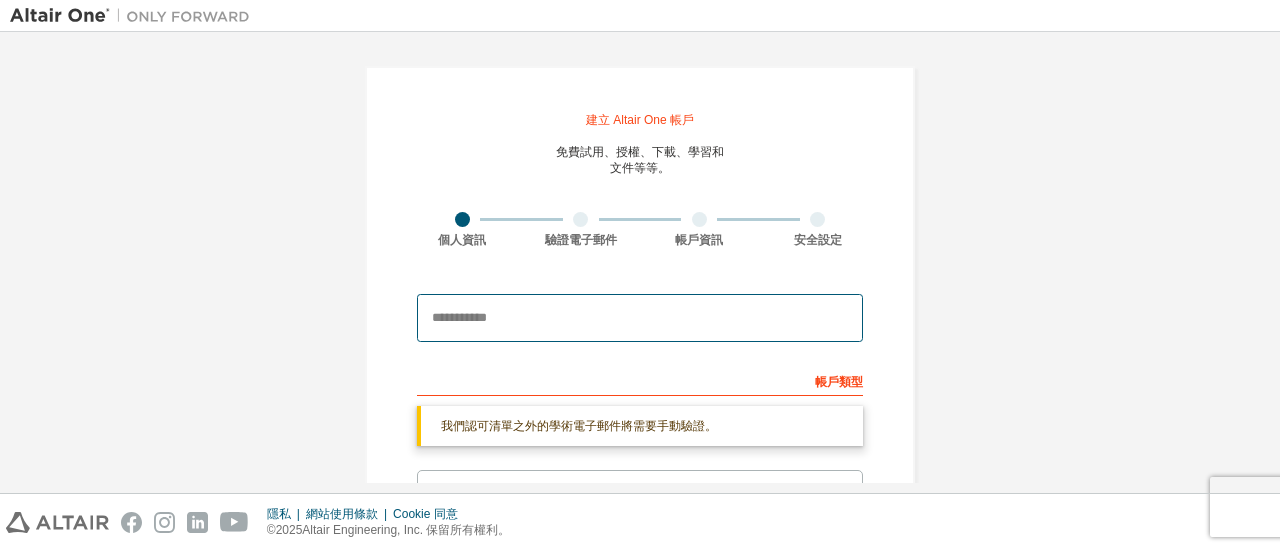 type on "**********" 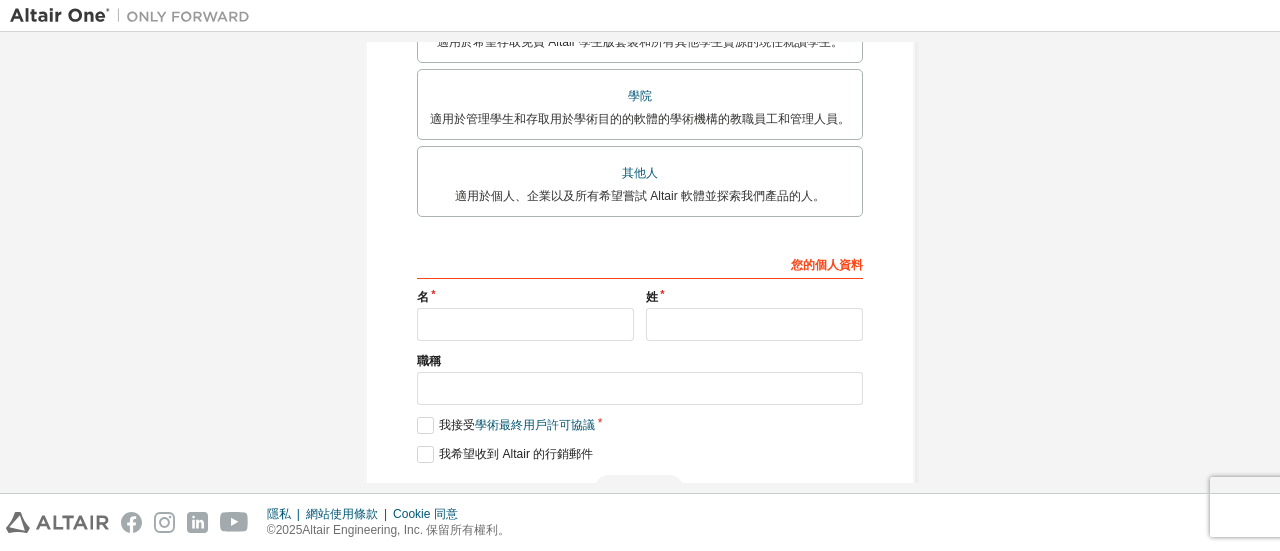 scroll, scrollTop: 608, scrollLeft: 0, axis: vertical 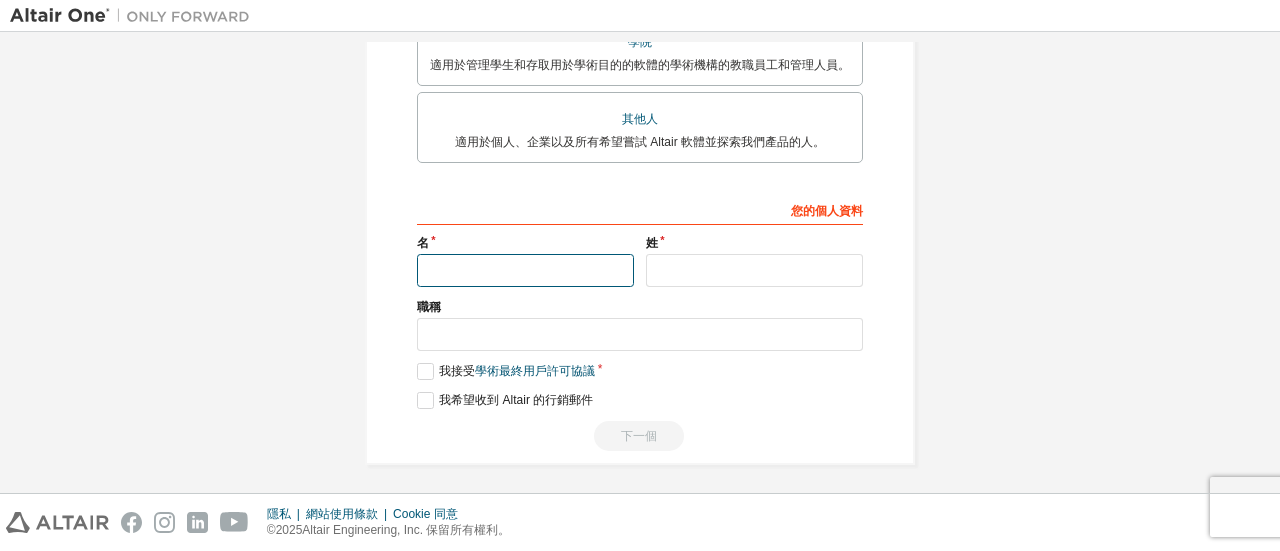 click at bounding box center (525, 270) 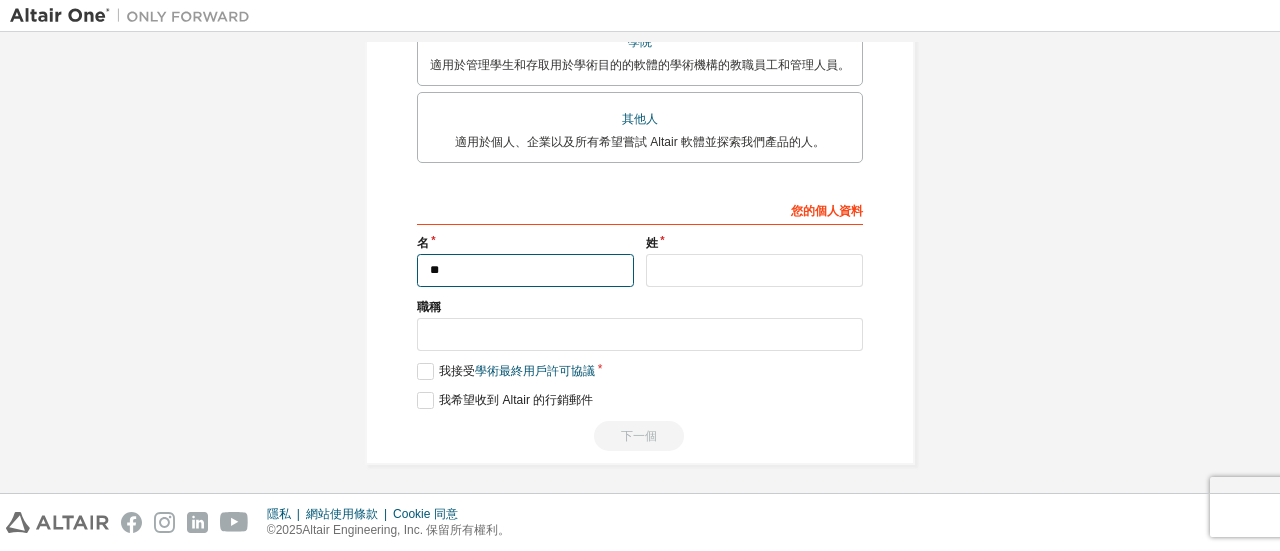 type on "*" 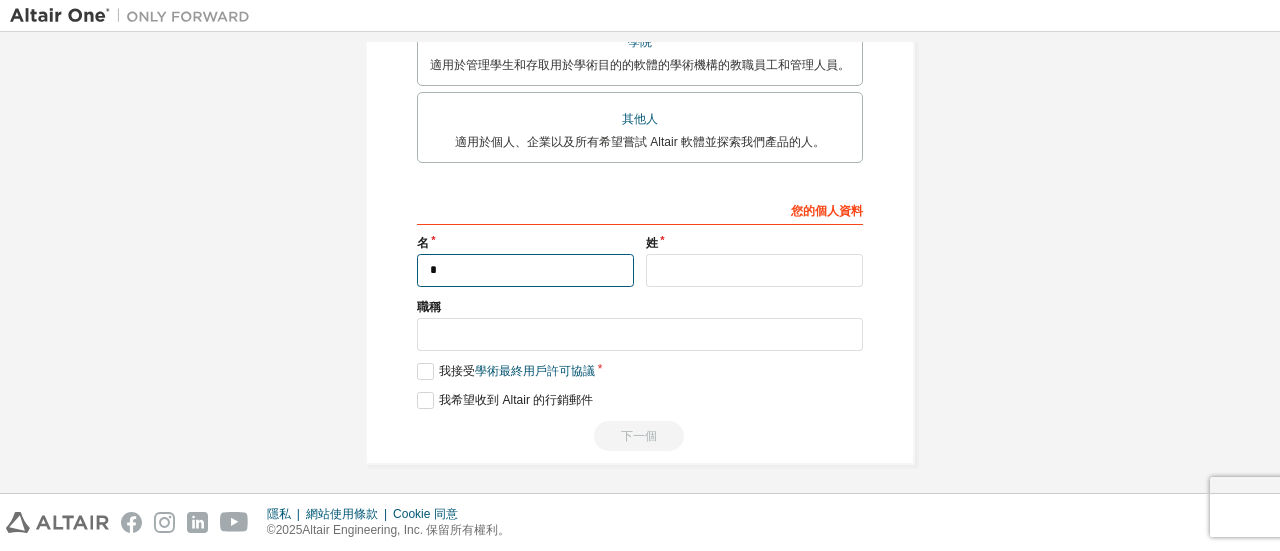 scroll, scrollTop: 556, scrollLeft: 0, axis: vertical 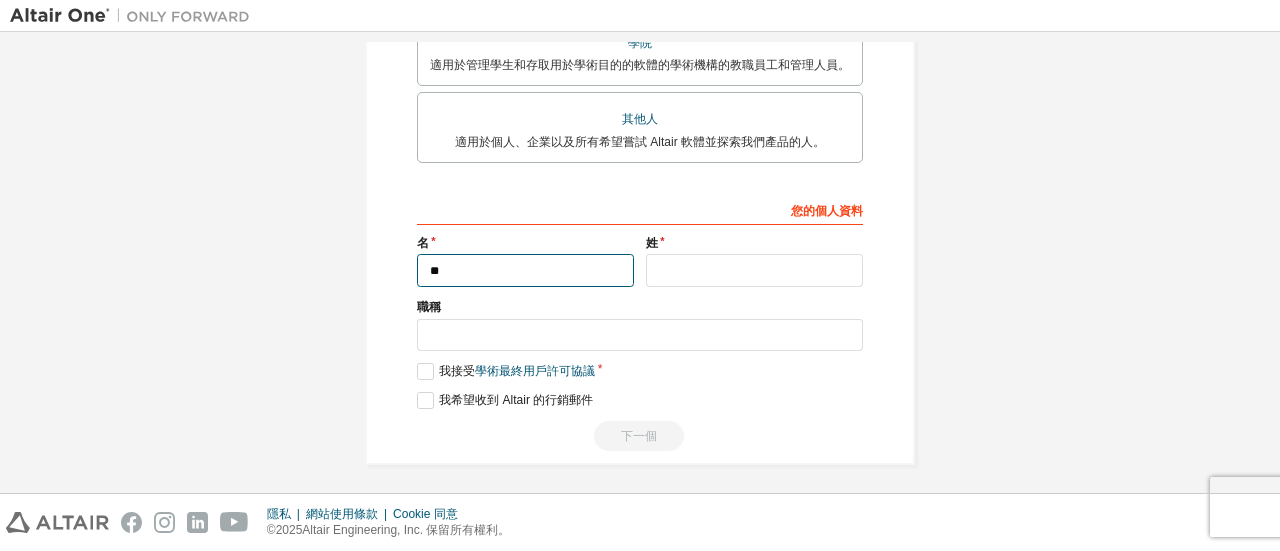 type on "**" 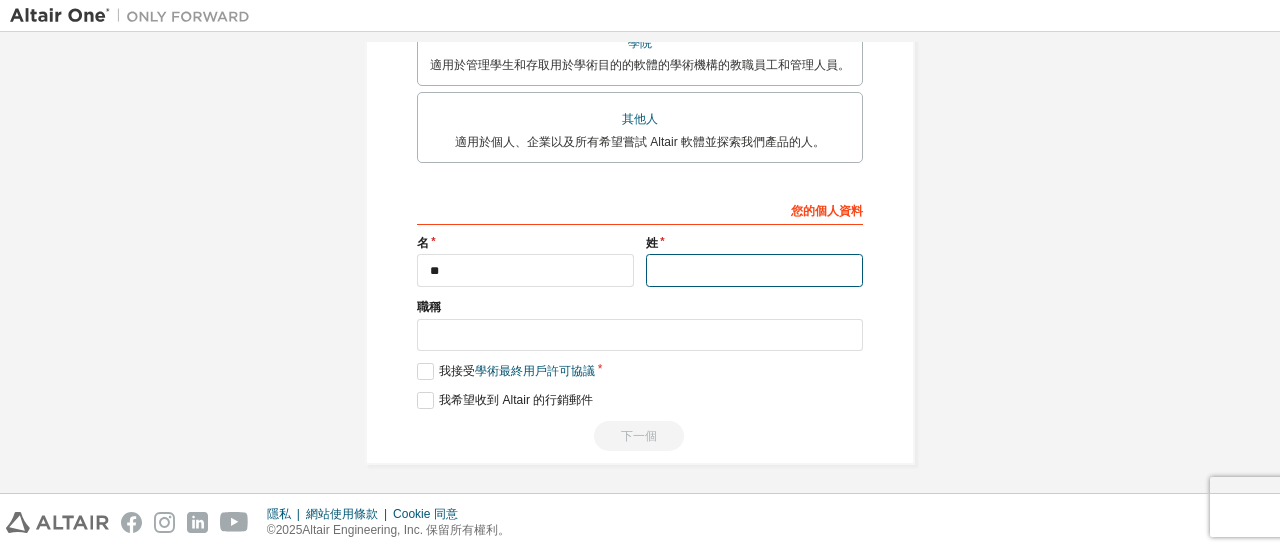 click at bounding box center (754, 270) 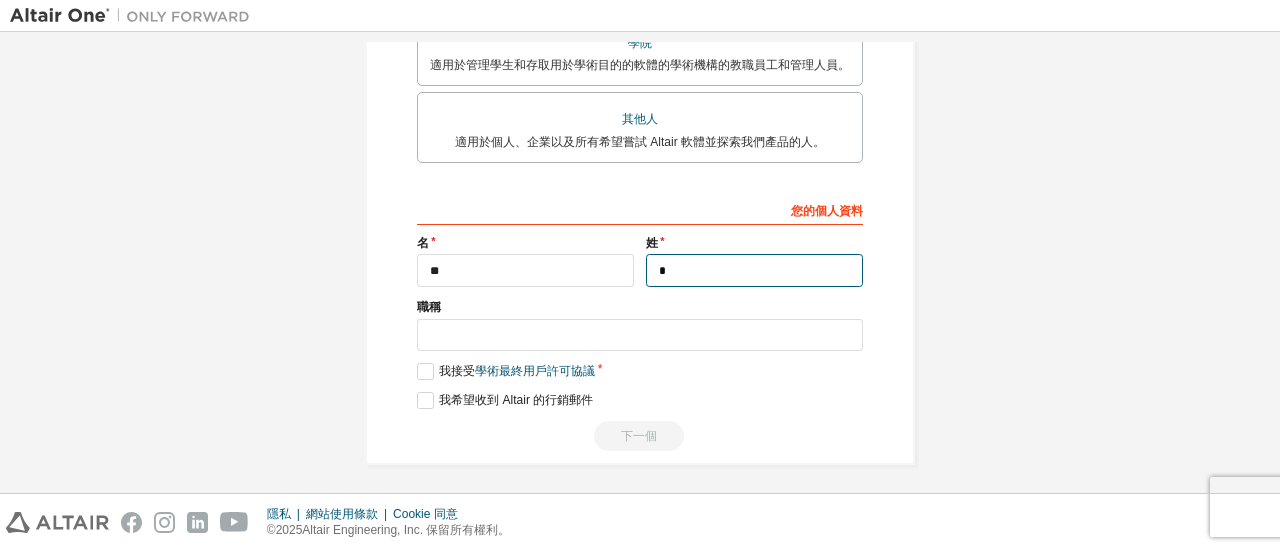 type on "*" 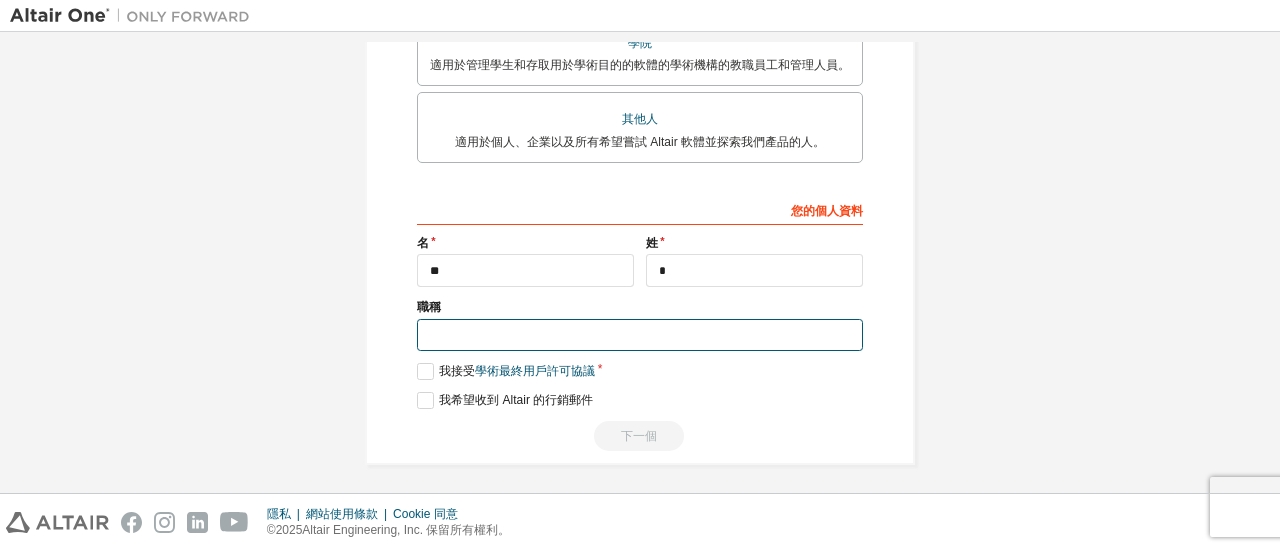 click at bounding box center (640, 335) 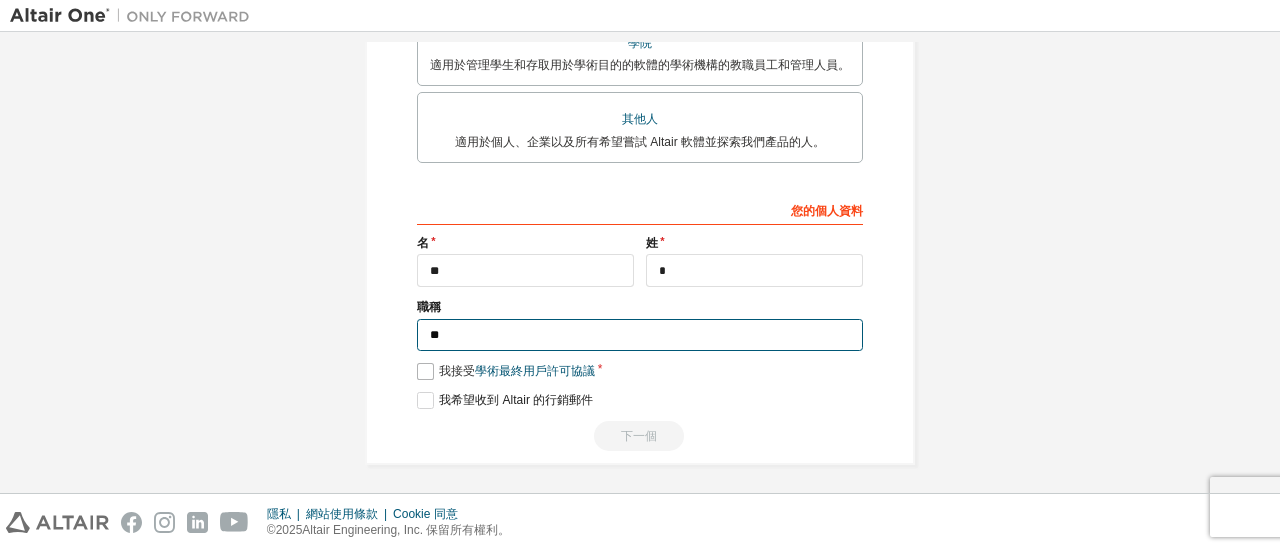 type on "**" 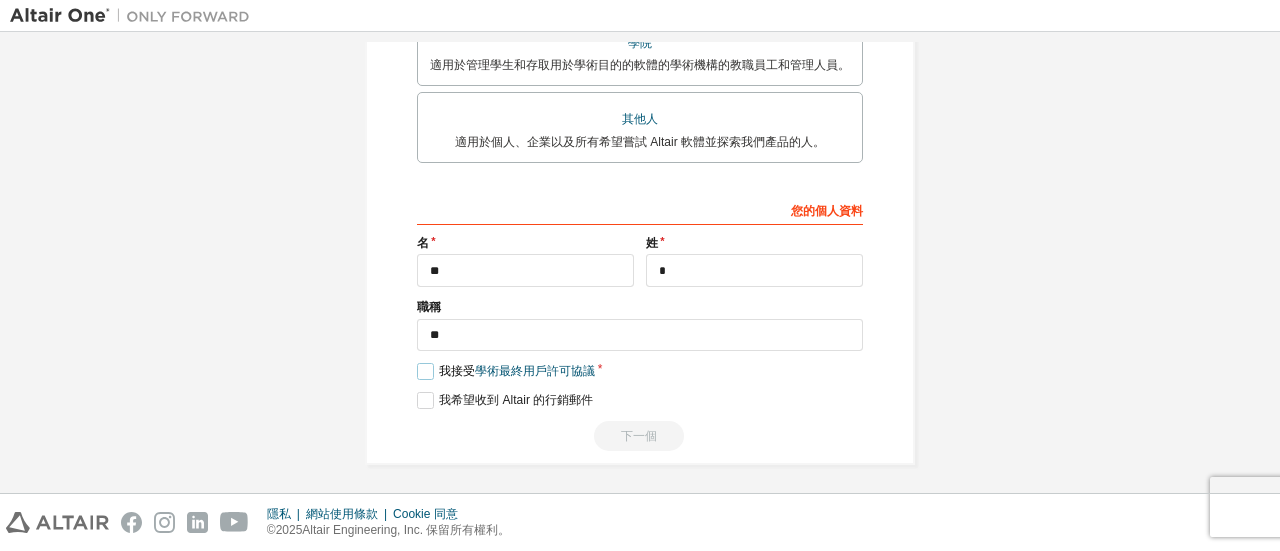 click on "我接受 學術 最終用戶許可協議" at bounding box center (506, 371) 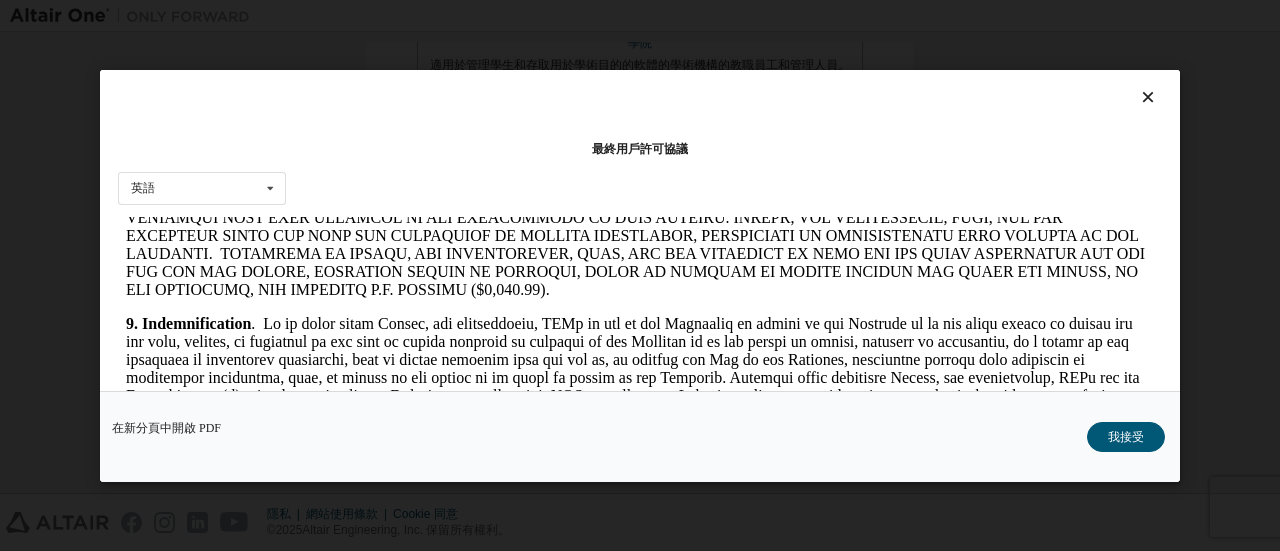 scroll, scrollTop: 2400, scrollLeft: 0, axis: vertical 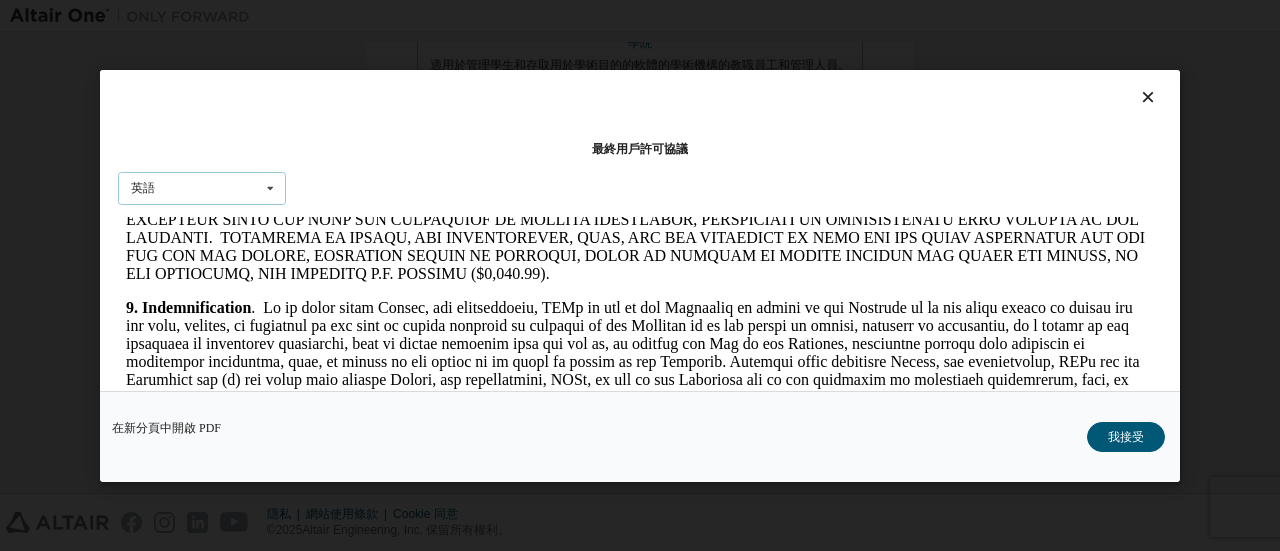 click at bounding box center (270, 187) 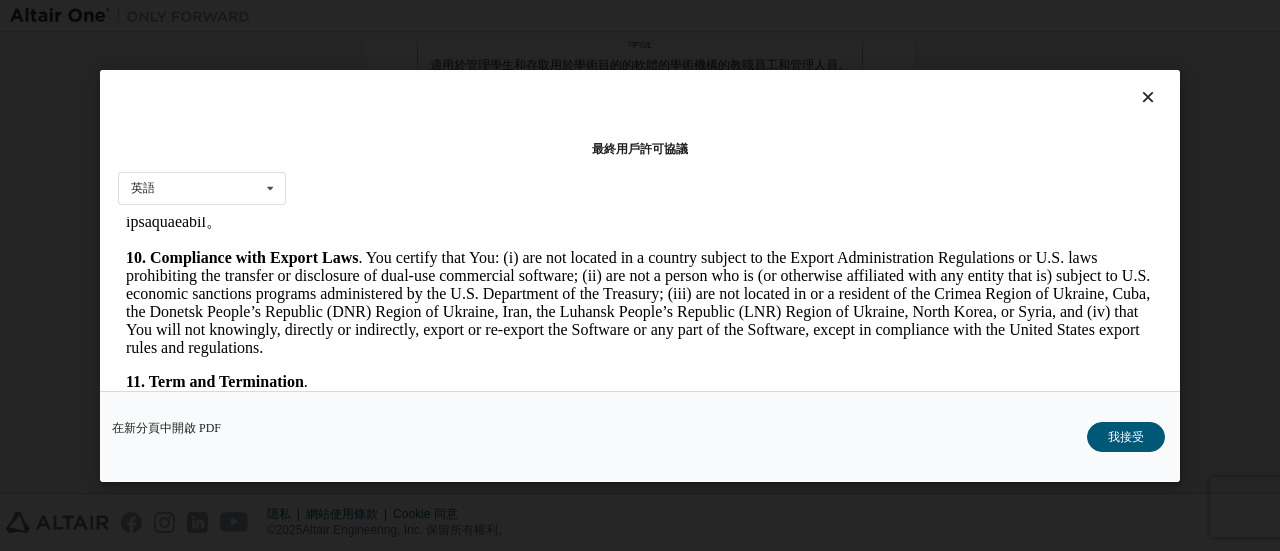 click on "9. 賠償" at bounding box center [640, 190] 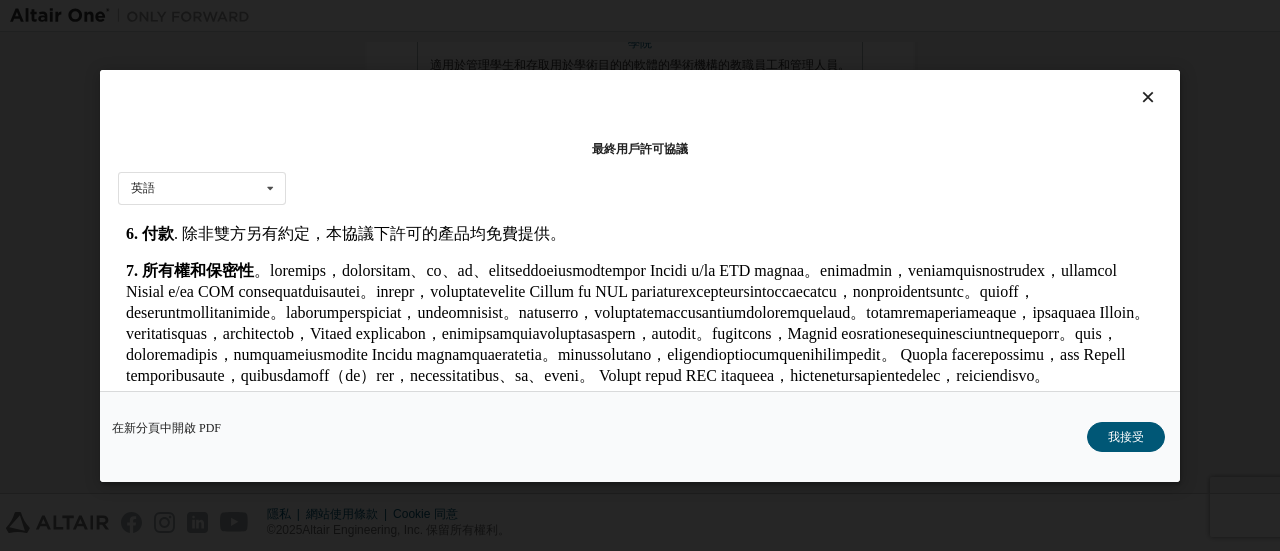 scroll, scrollTop: 2203, scrollLeft: 0, axis: vertical 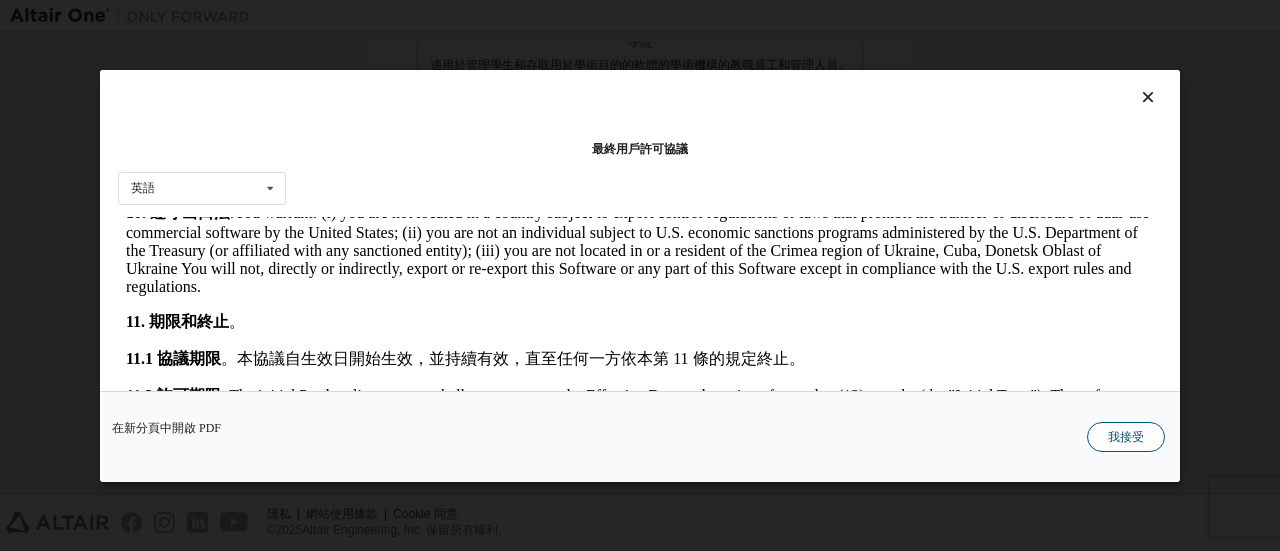 click on "我接受" at bounding box center (1126, 436) 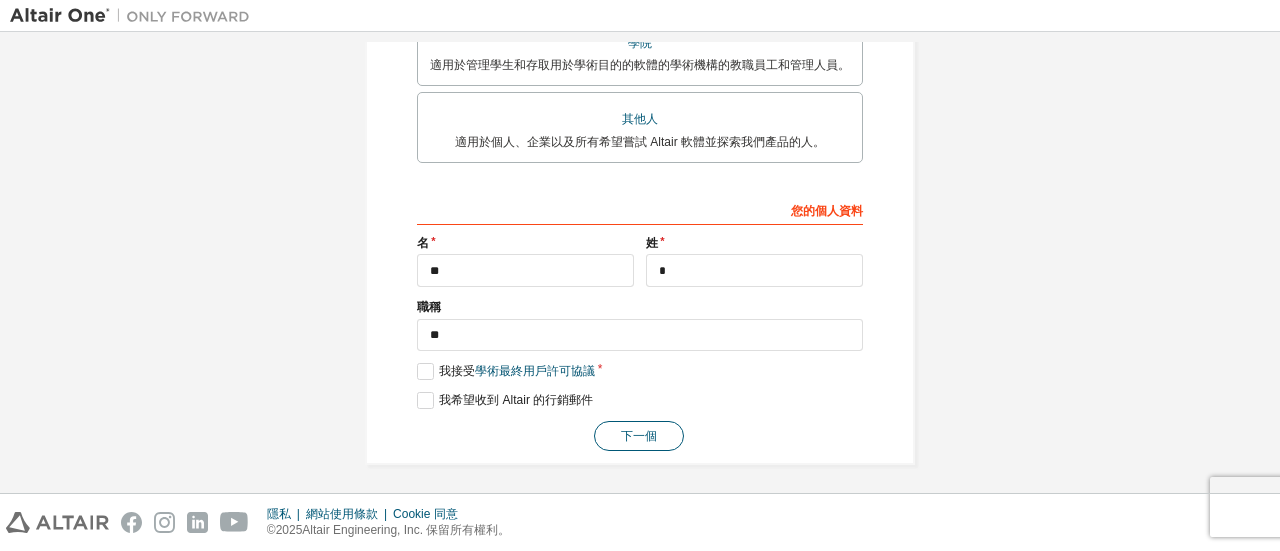 click on "下一個" at bounding box center (639, 436) 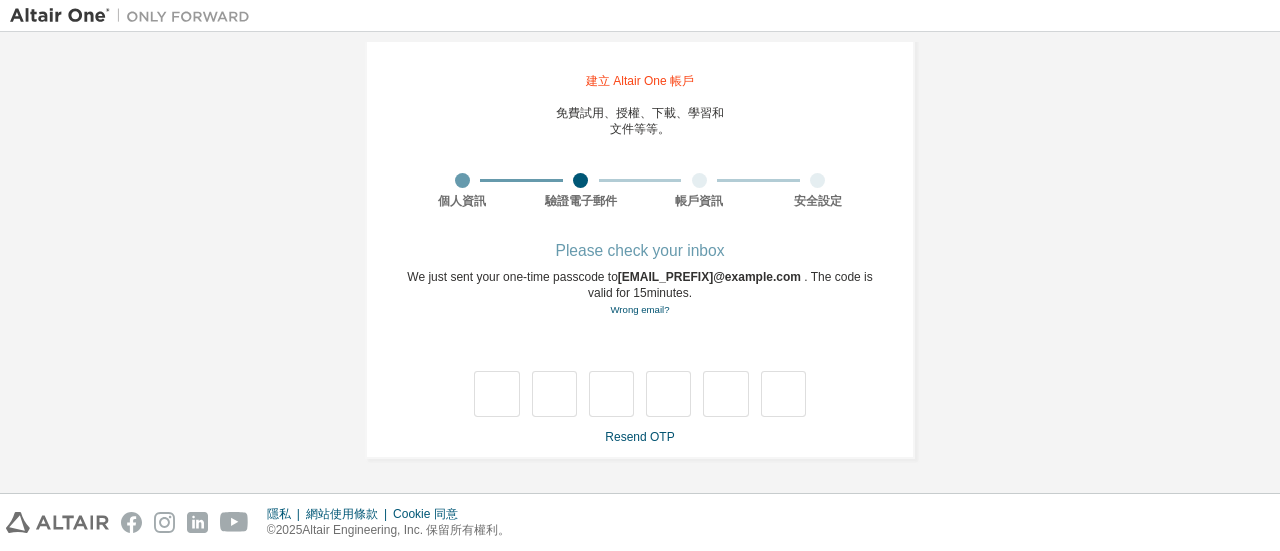 scroll, scrollTop: 24, scrollLeft: 0, axis: vertical 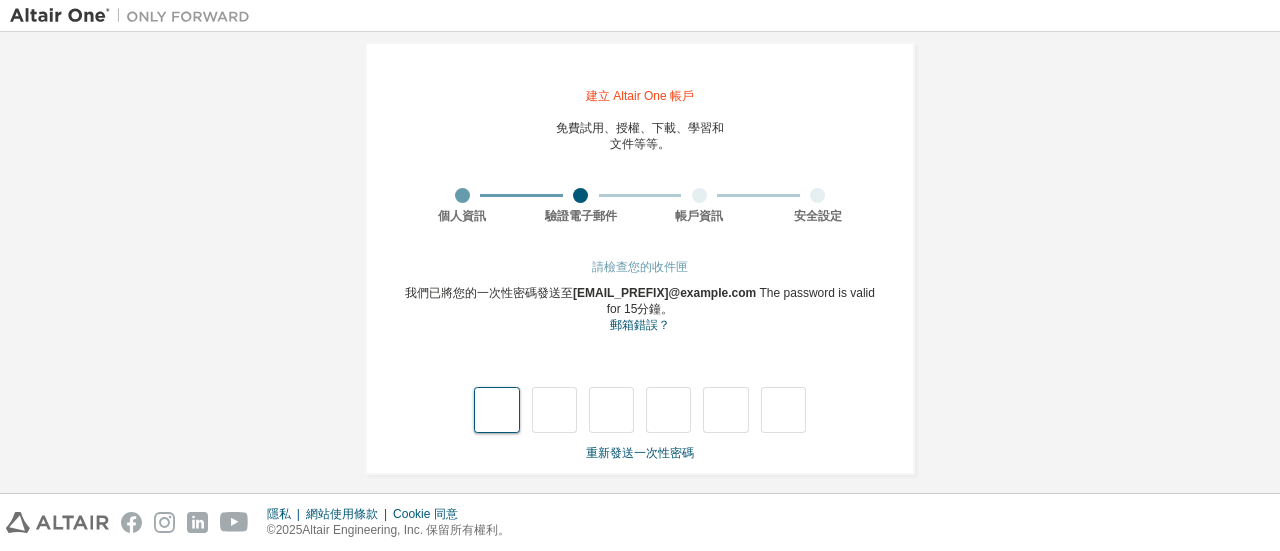 click at bounding box center (496, 410) 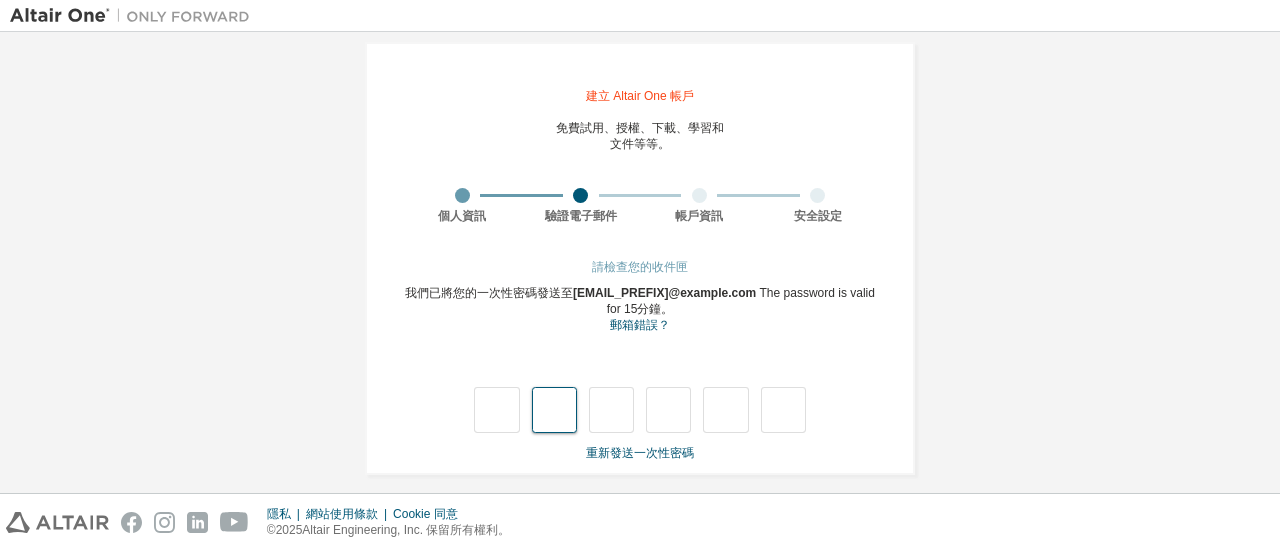 type 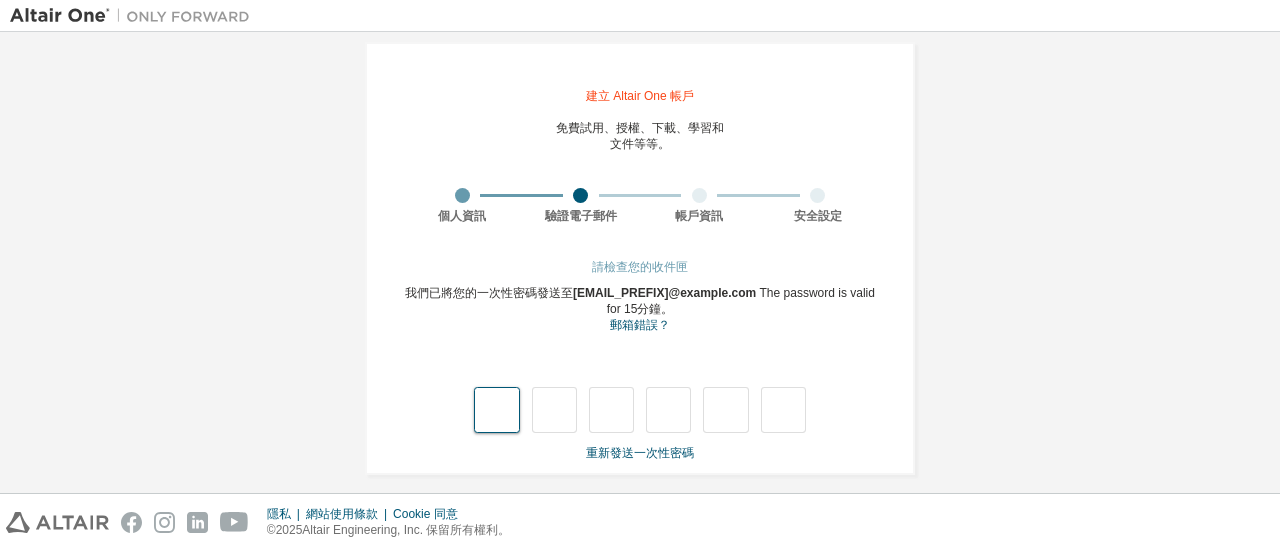 click at bounding box center [496, 410] 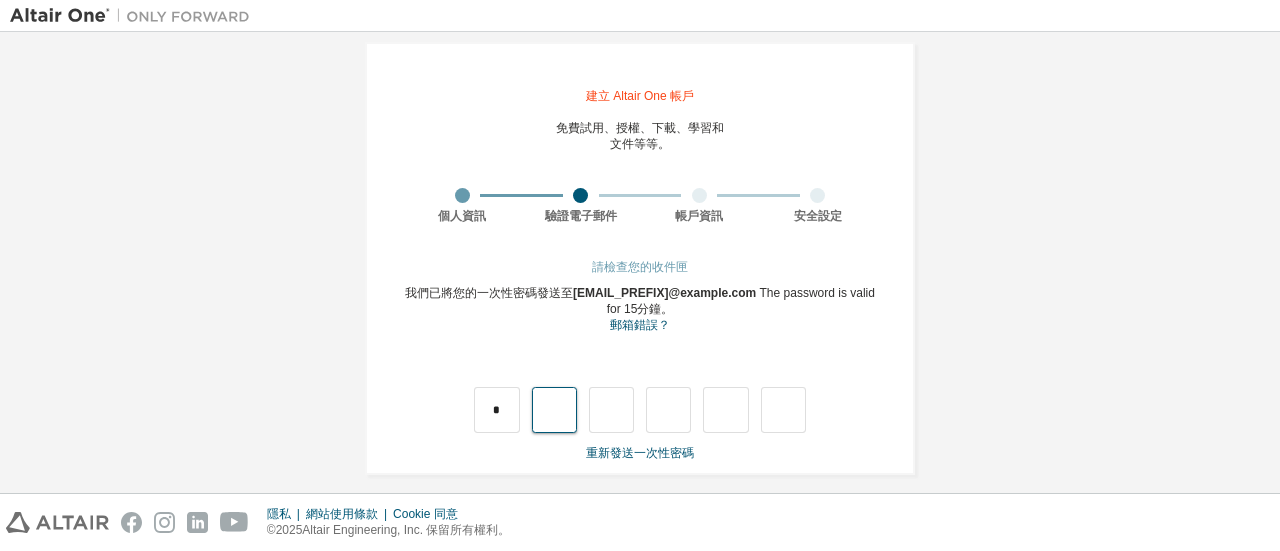 type on "*" 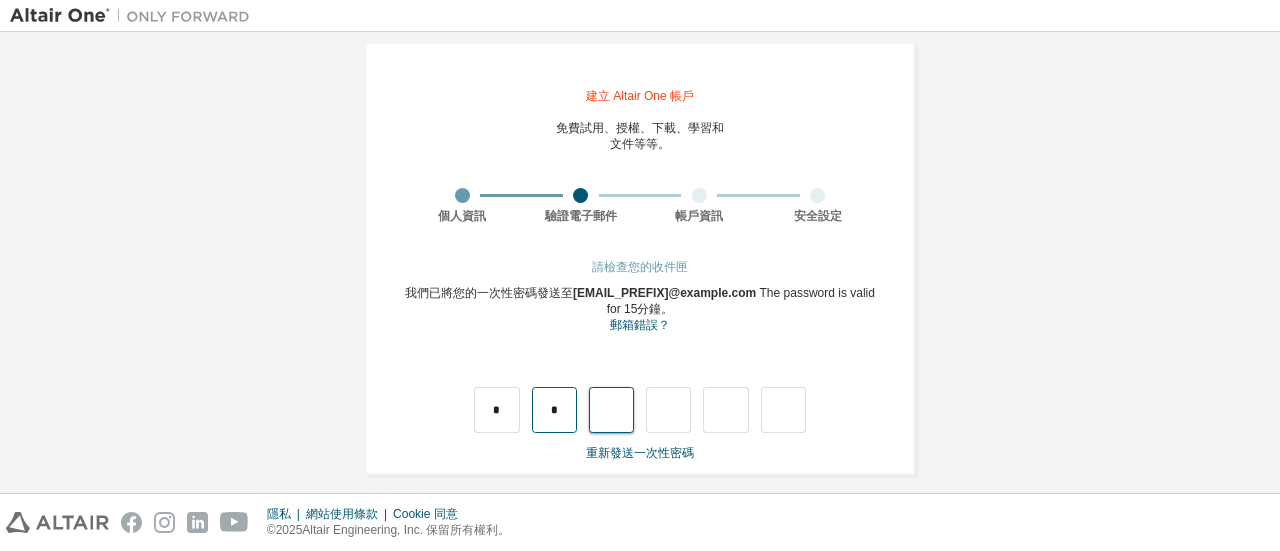 type on "*" 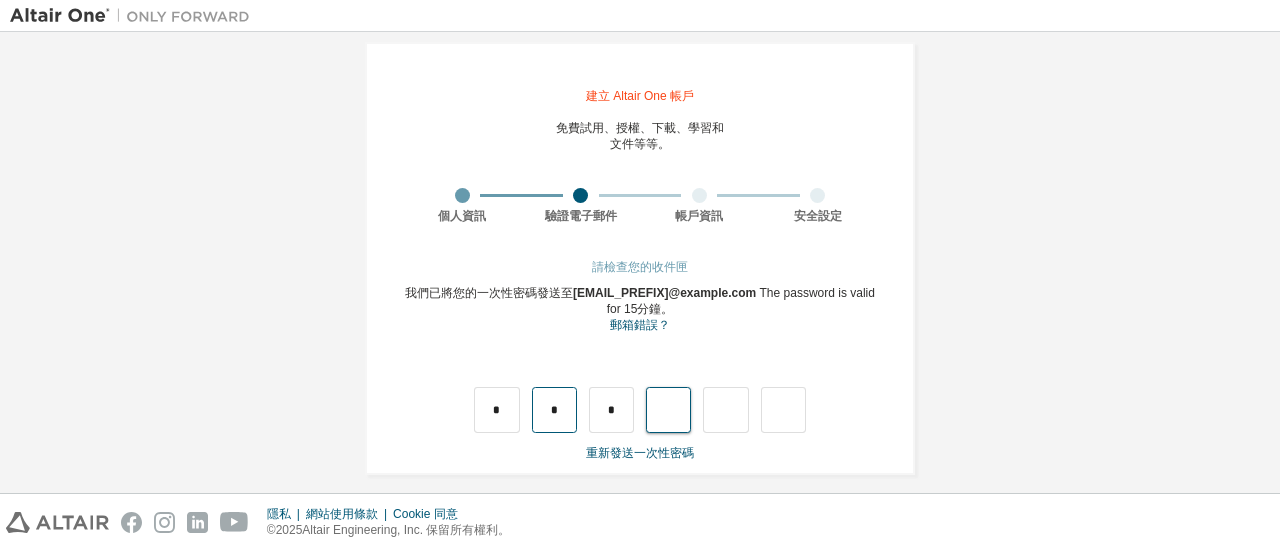type on "*" 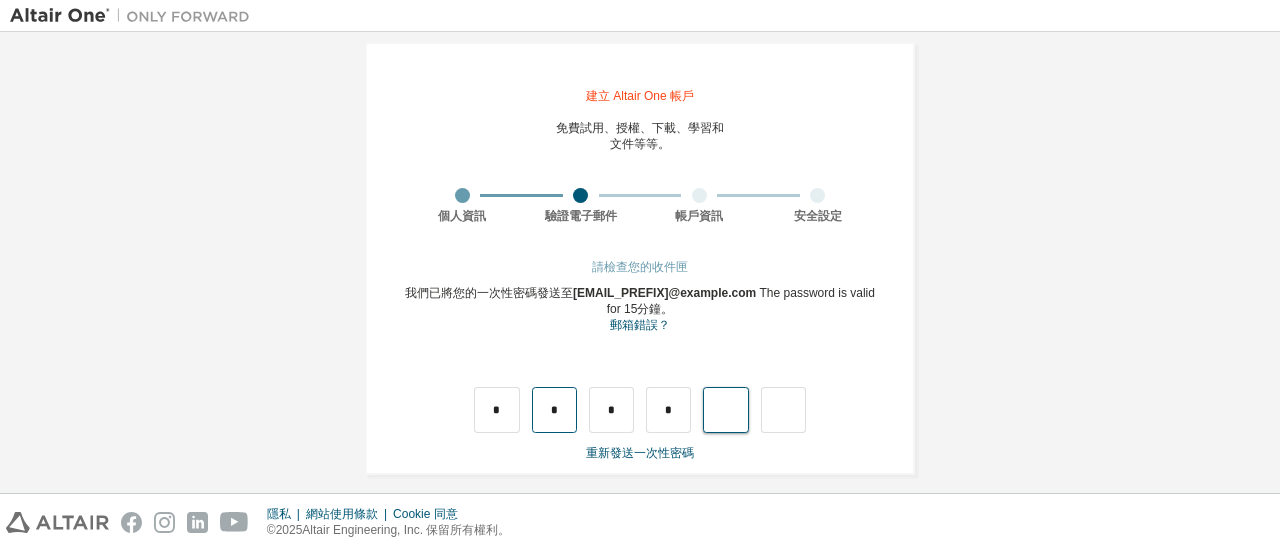 type on "*" 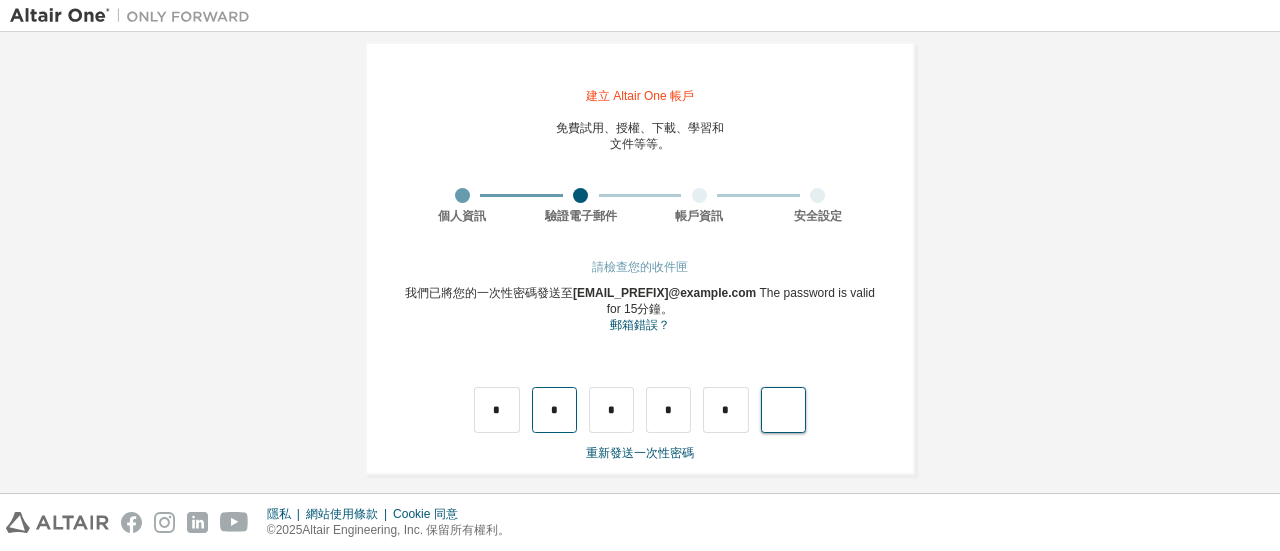 type on "*" 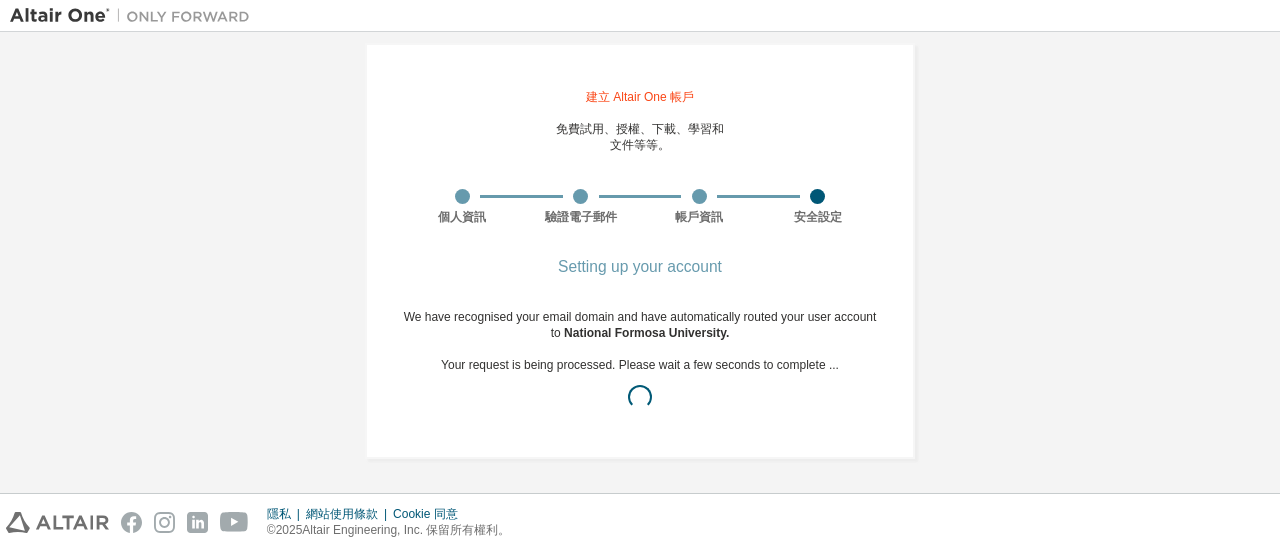 scroll, scrollTop: 9, scrollLeft: 0, axis: vertical 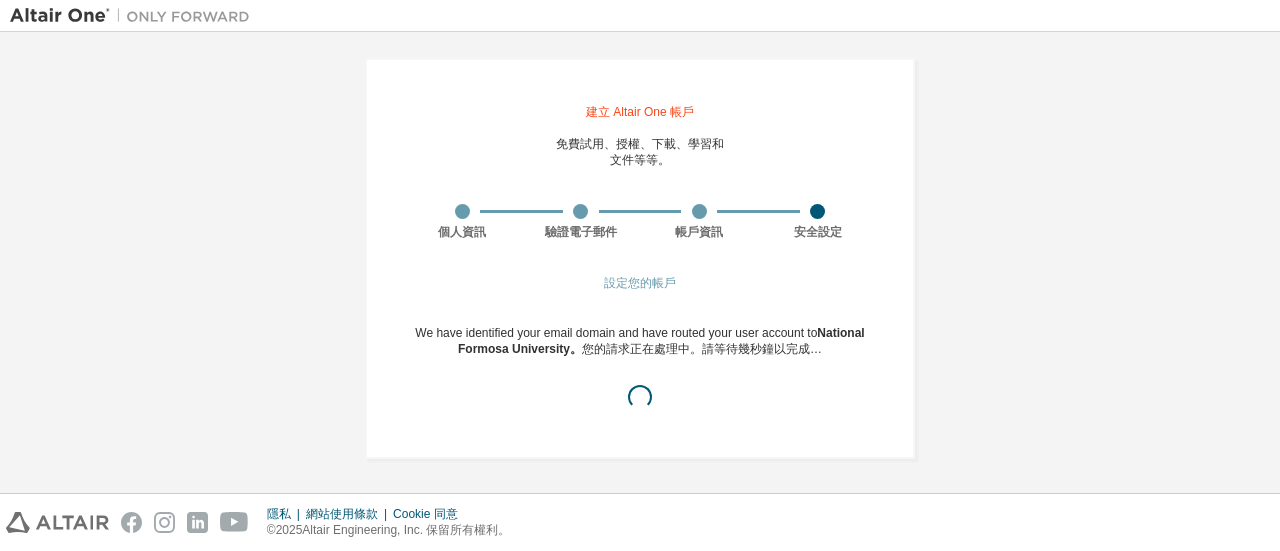 click on "Create Altair One Account Free trial, license, download, learn and documentation etc. Personal Information Verify Email Account Information Security Settings Set up your account We have identified your email domain and have routed your user account to National Formosa University. Your request is being processed. Please wait a few seconds to complete…" at bounding box center [640, 258] 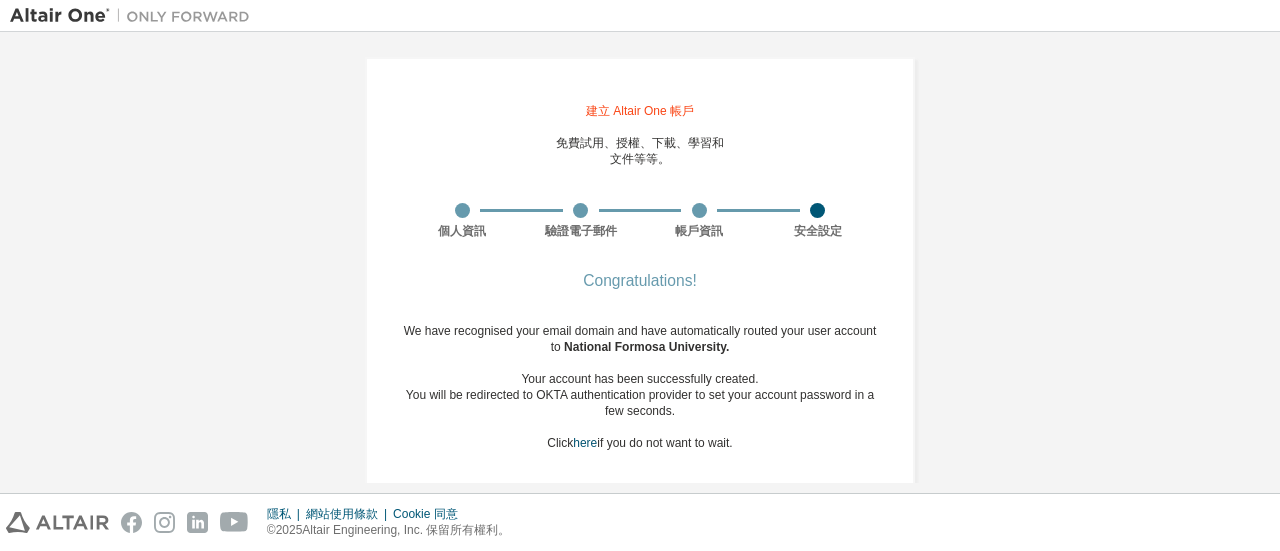 scroll, scrollTop: 9, scrollLeft: 0, axis: vertical 